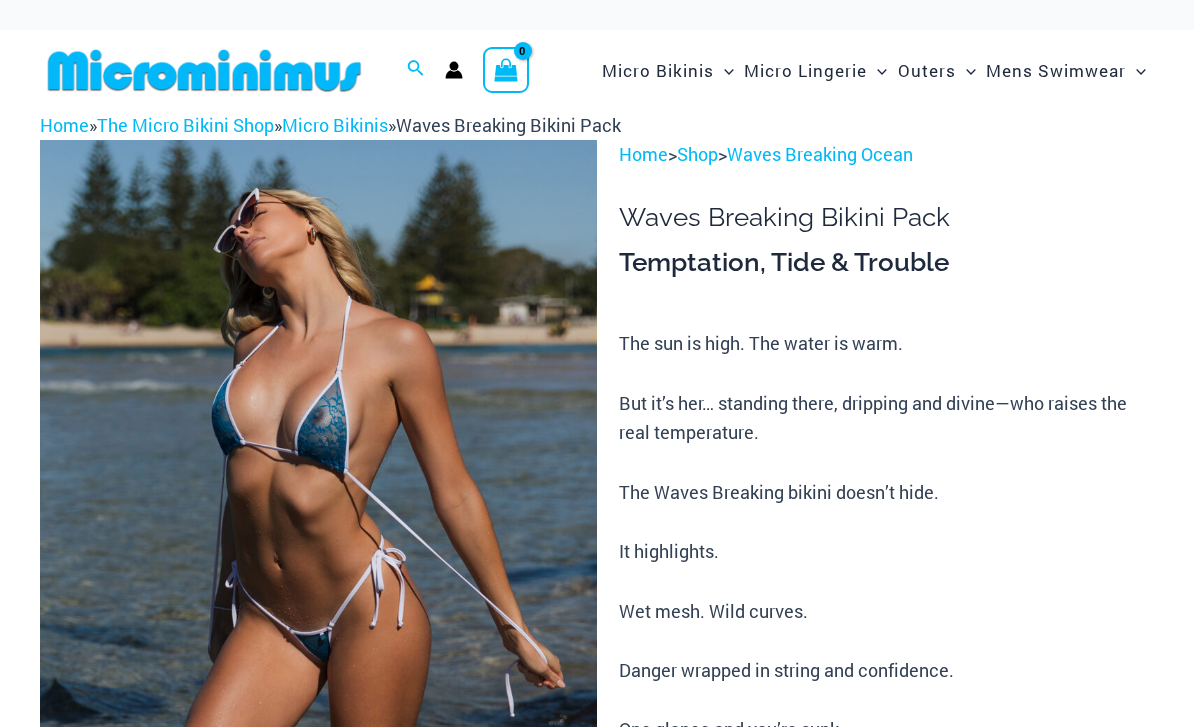 scroll, scrollTop: 0, scrollLeft: 0, axis: both 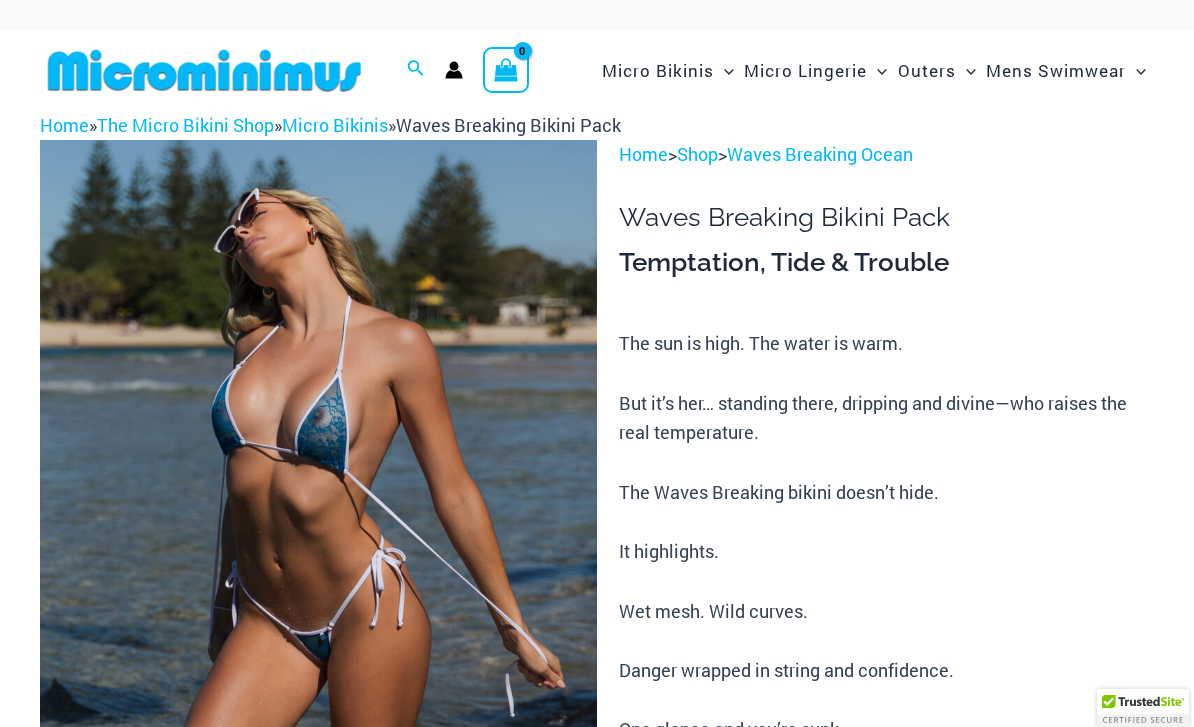 click on "Sexy Bikini Sets" at bounding box center [-17297, 135] 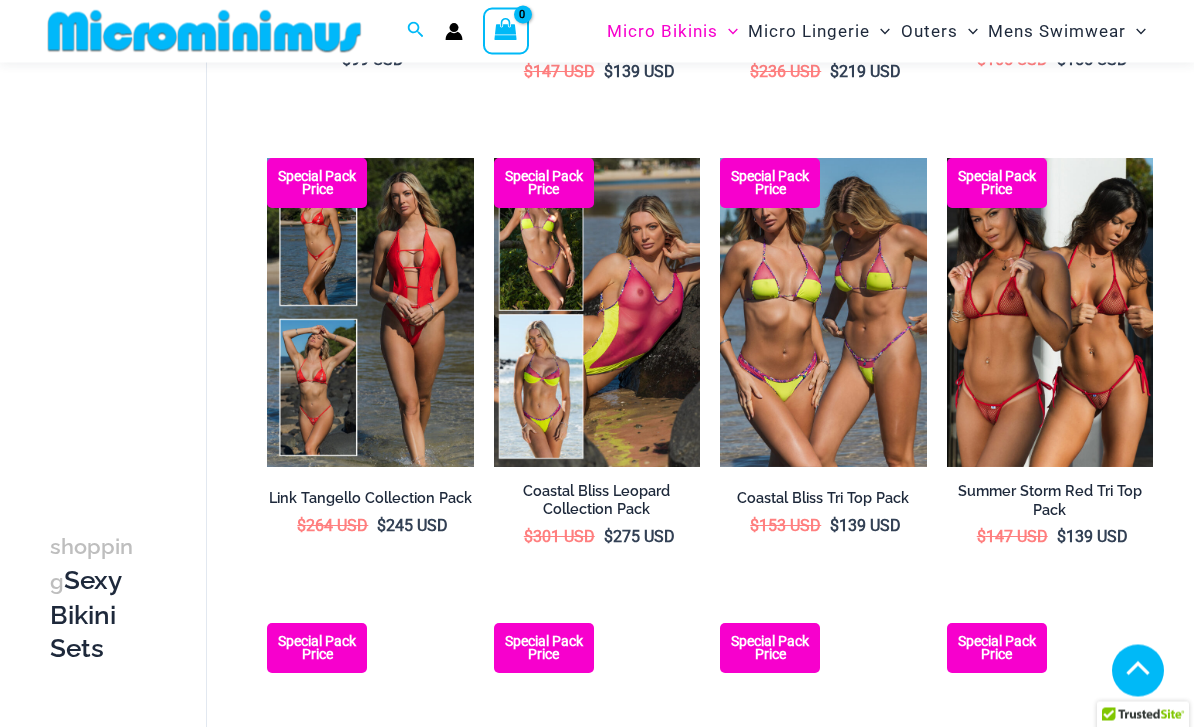 scroll, scrollTop: 529, scrollLeft: 0, axis: vertical 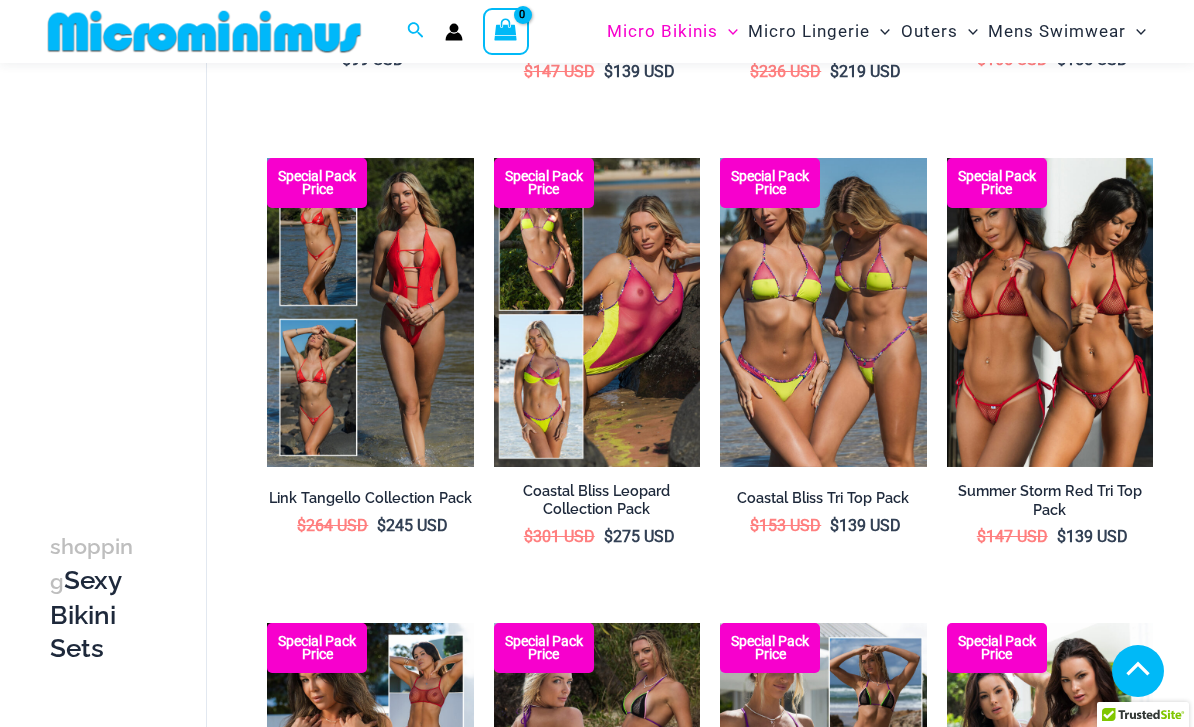 click at bounding box center [947, 158] 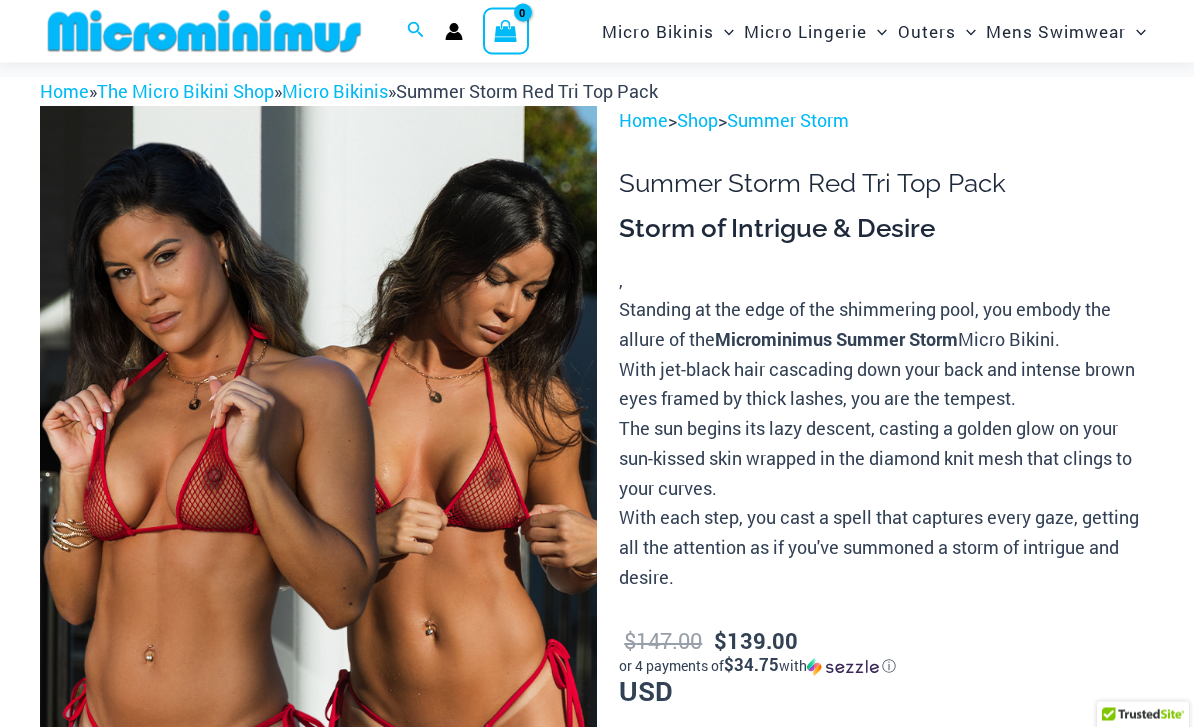 scroll, scrollTop: 0, scrollLeft: 0, axis: both 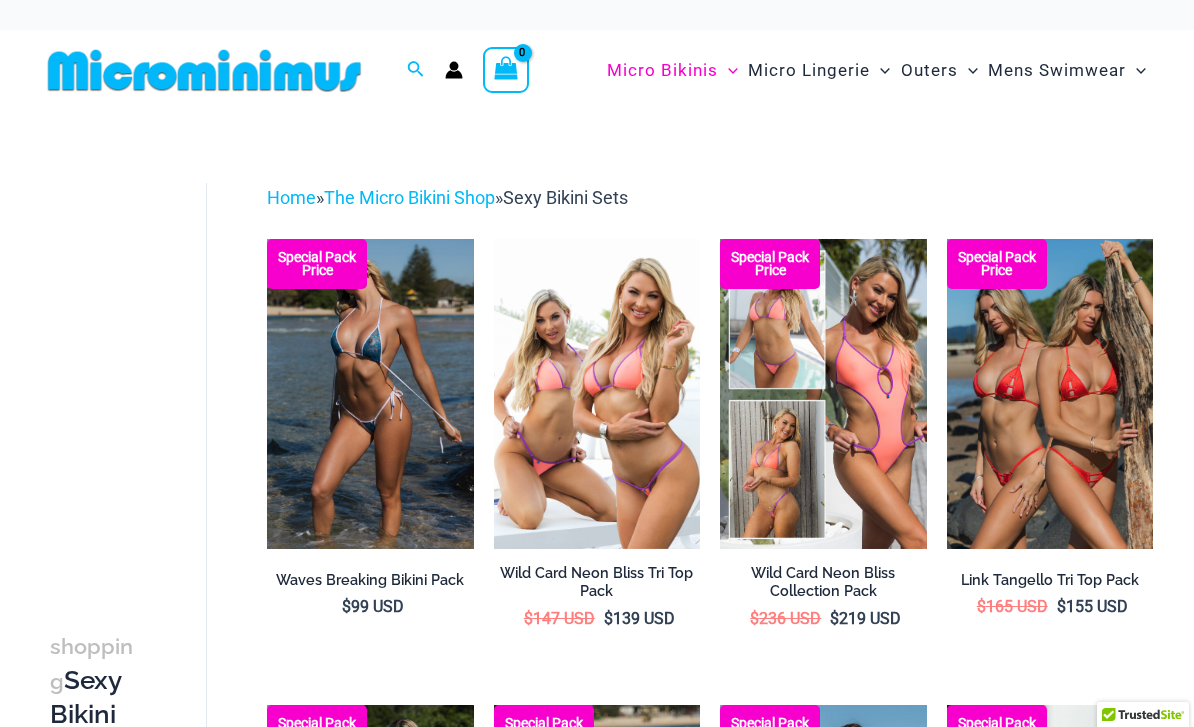click at bounding box center (494, 239) 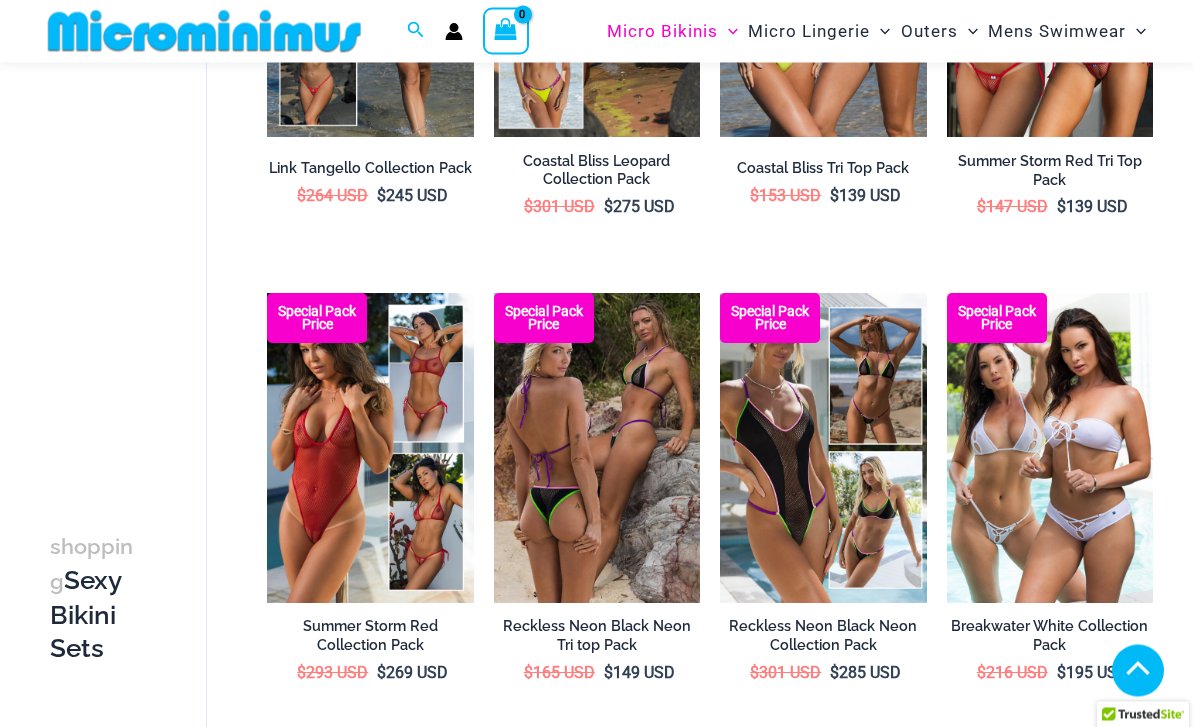 scroll, scrollTop: 859, scrollLeft: 0, axis: vertical 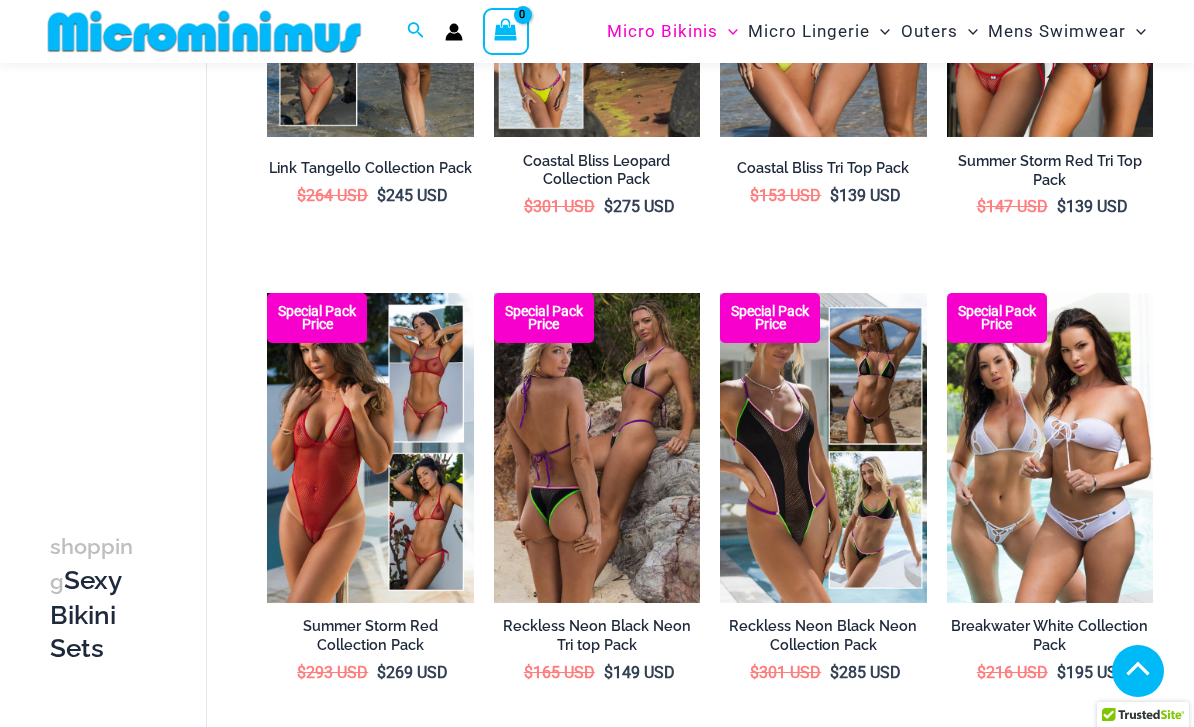 click at bounding box center (494, 293) 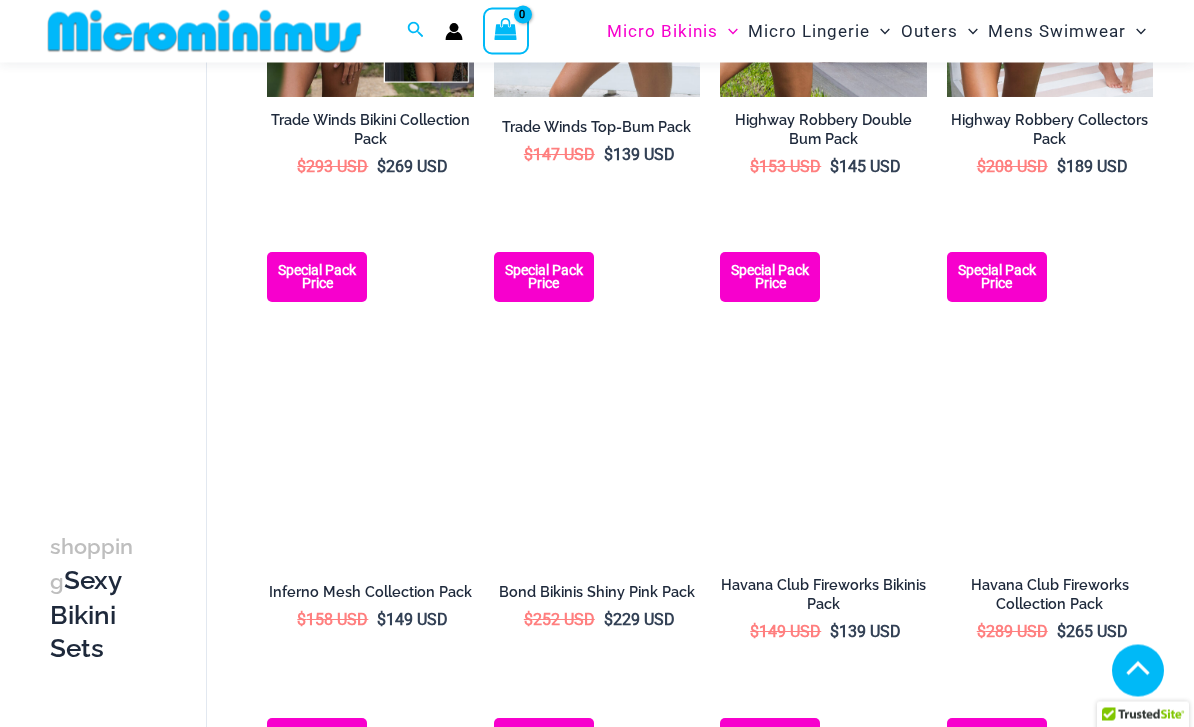 scroll, scrollTop: 1830, scrollLeft: 0, axis: vertical 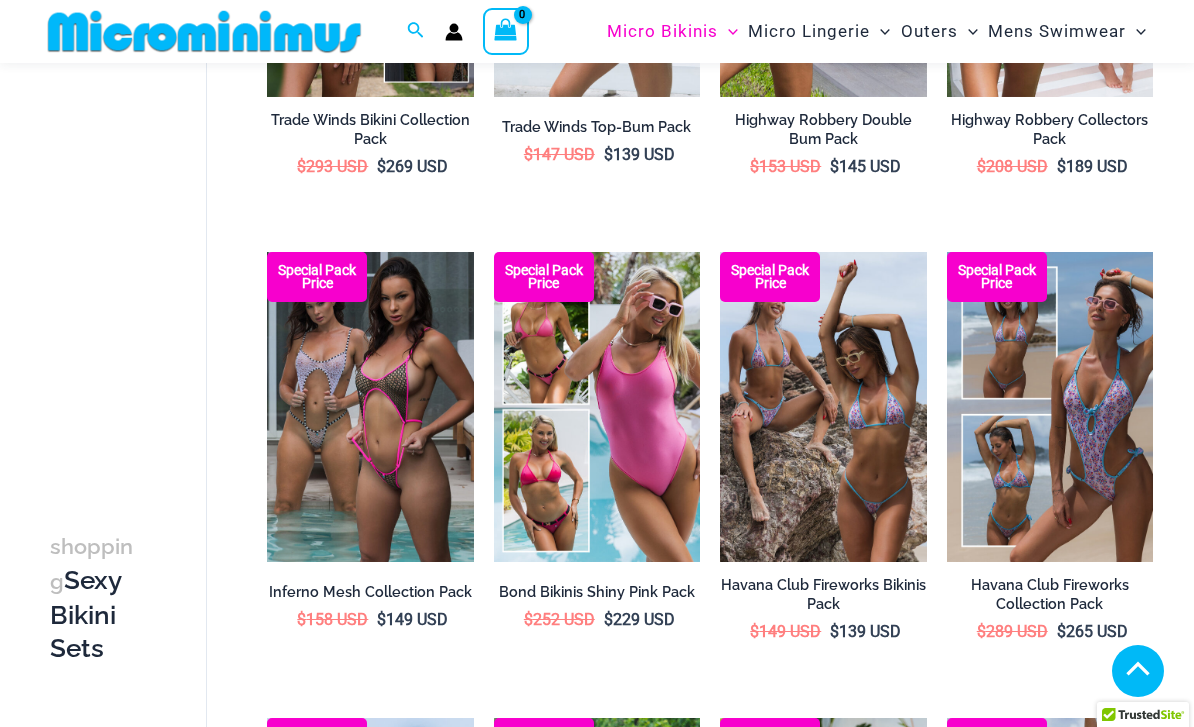 click at bounding box center (720, 252) 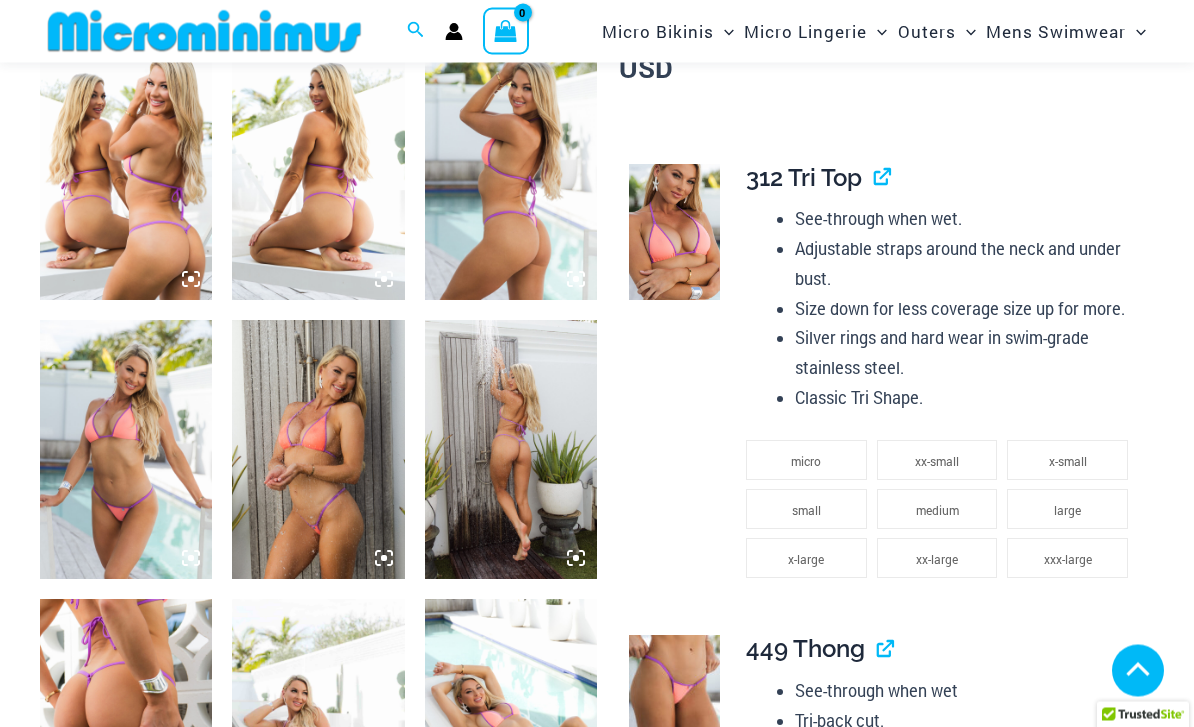 scroll, scrollTop: 936, scrollLeft: 0, axis: vertical 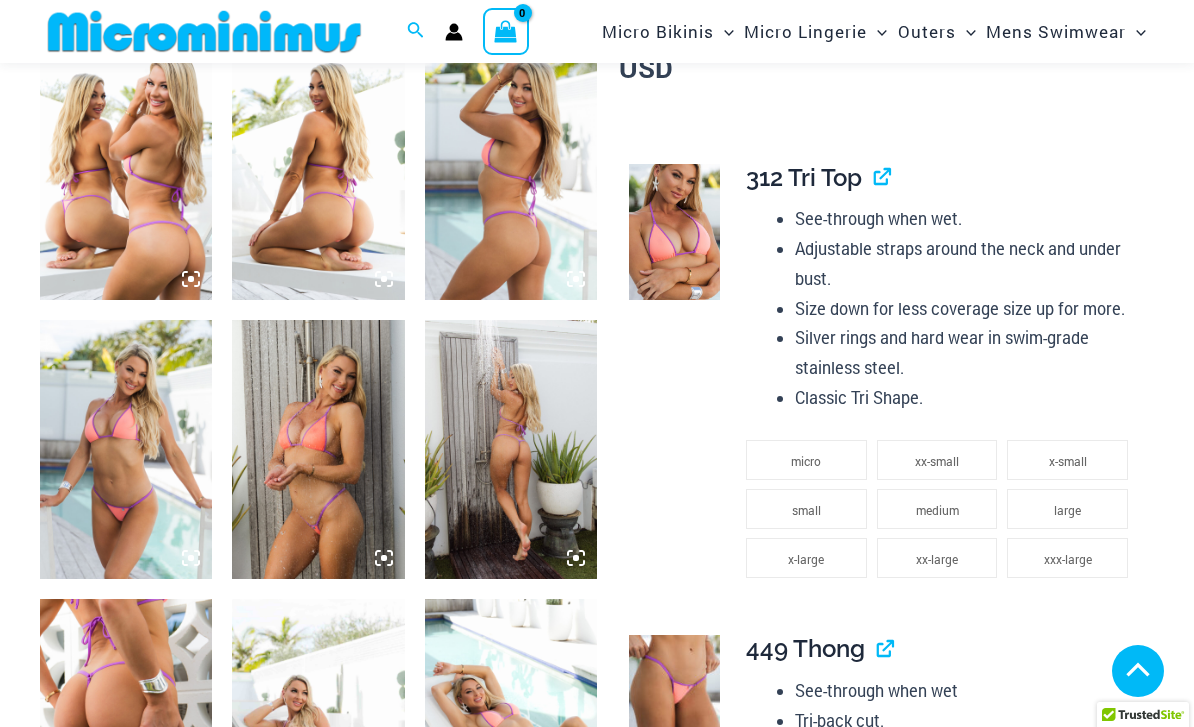 click at bounding box center (126, 449) 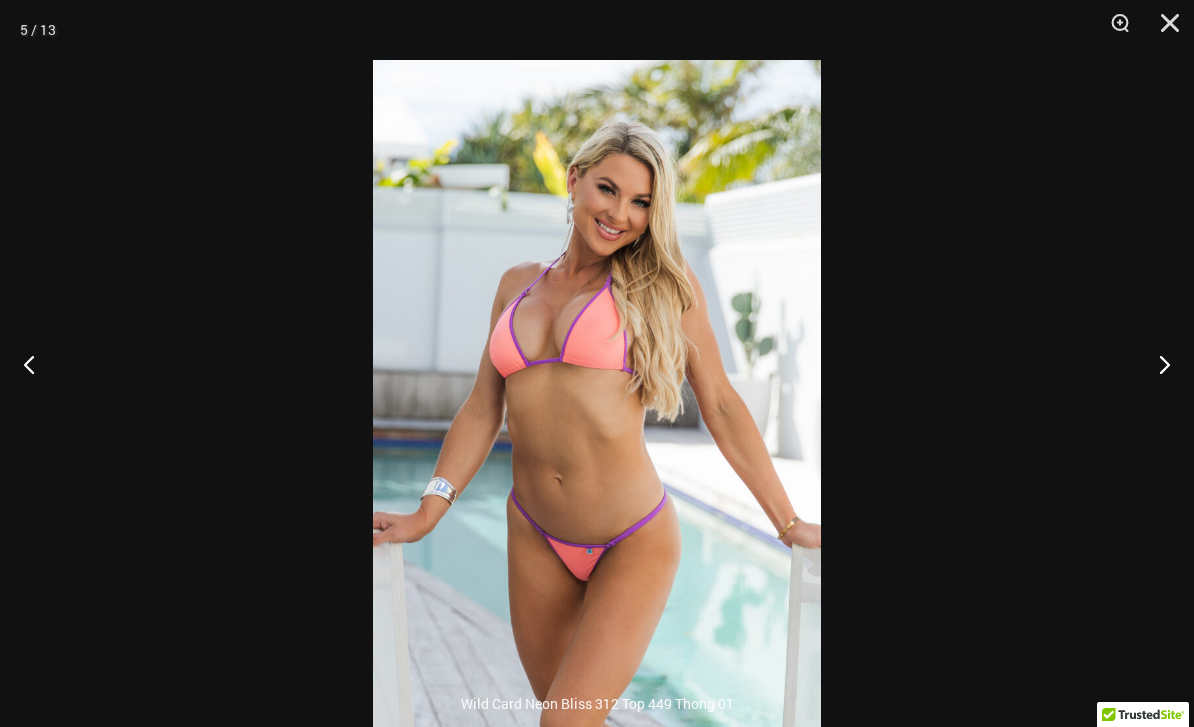 click at bounding box center (1156, 364) 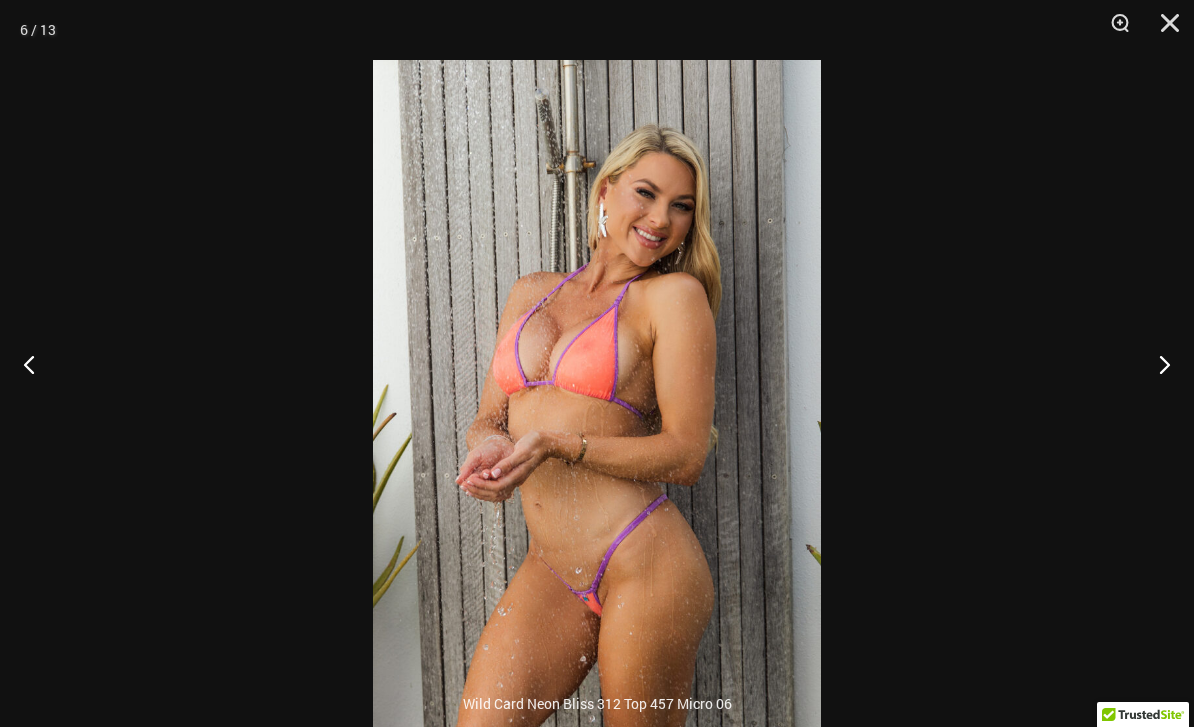 click at bounding box center [1156, 364] 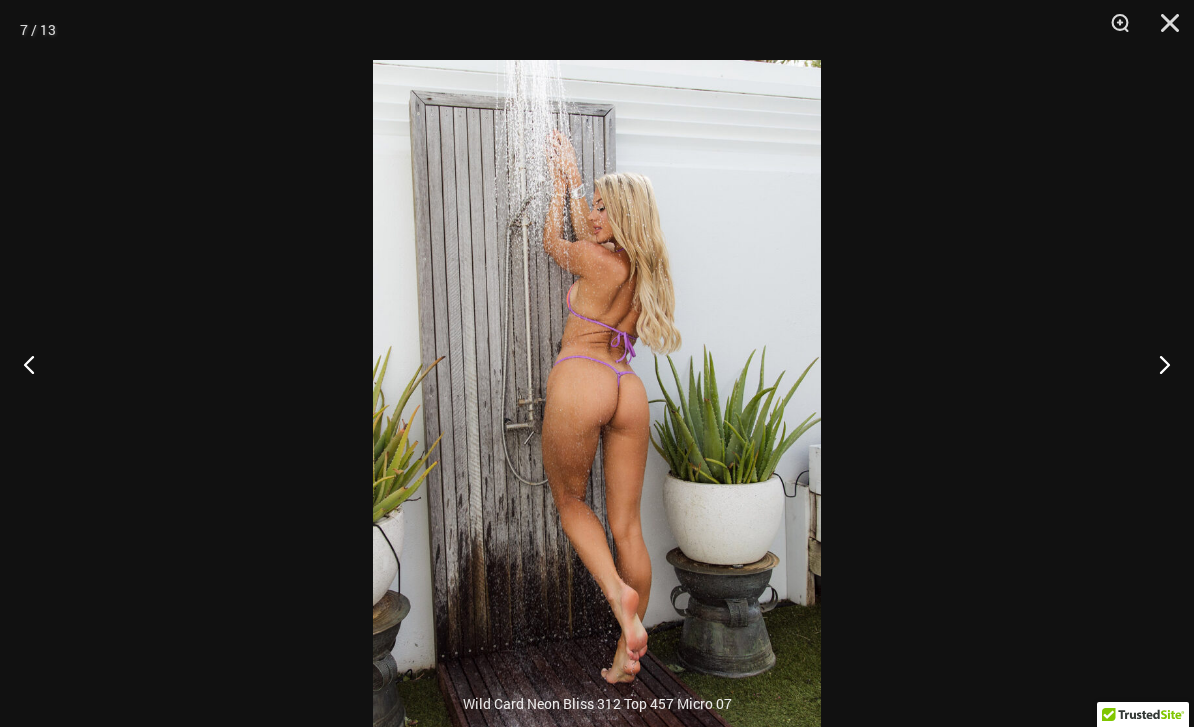 click at bounding box center (1156, 364) 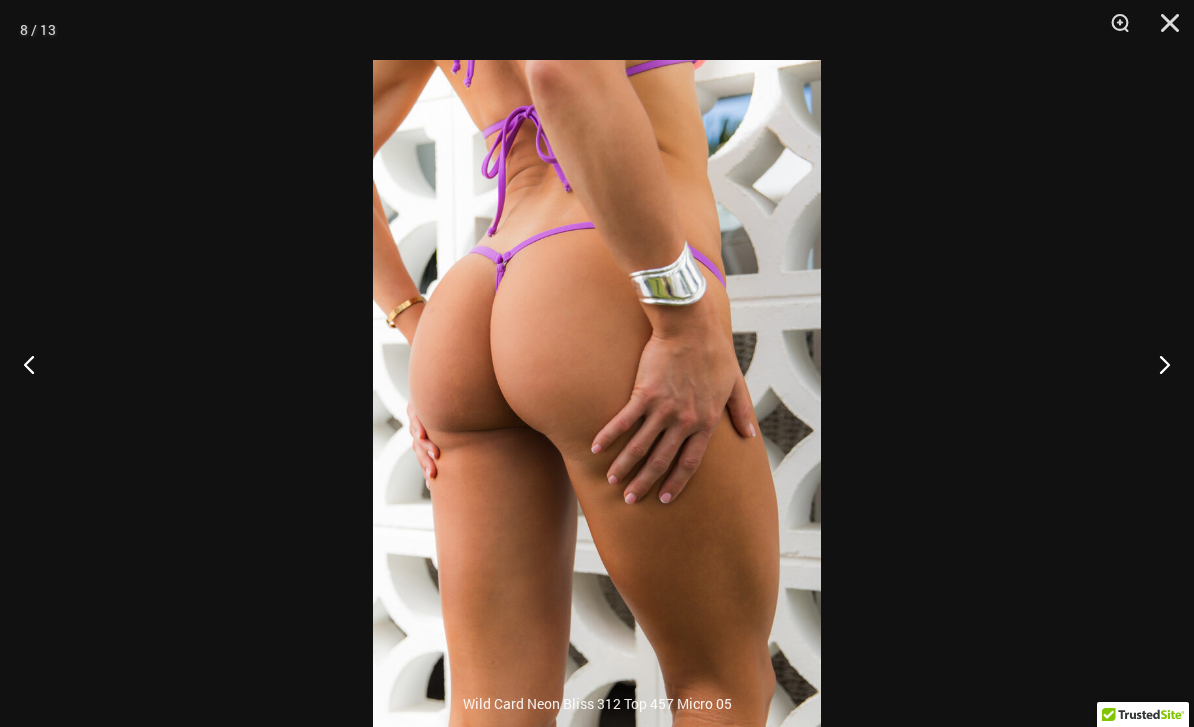 click at bounding box center (1156, 364) 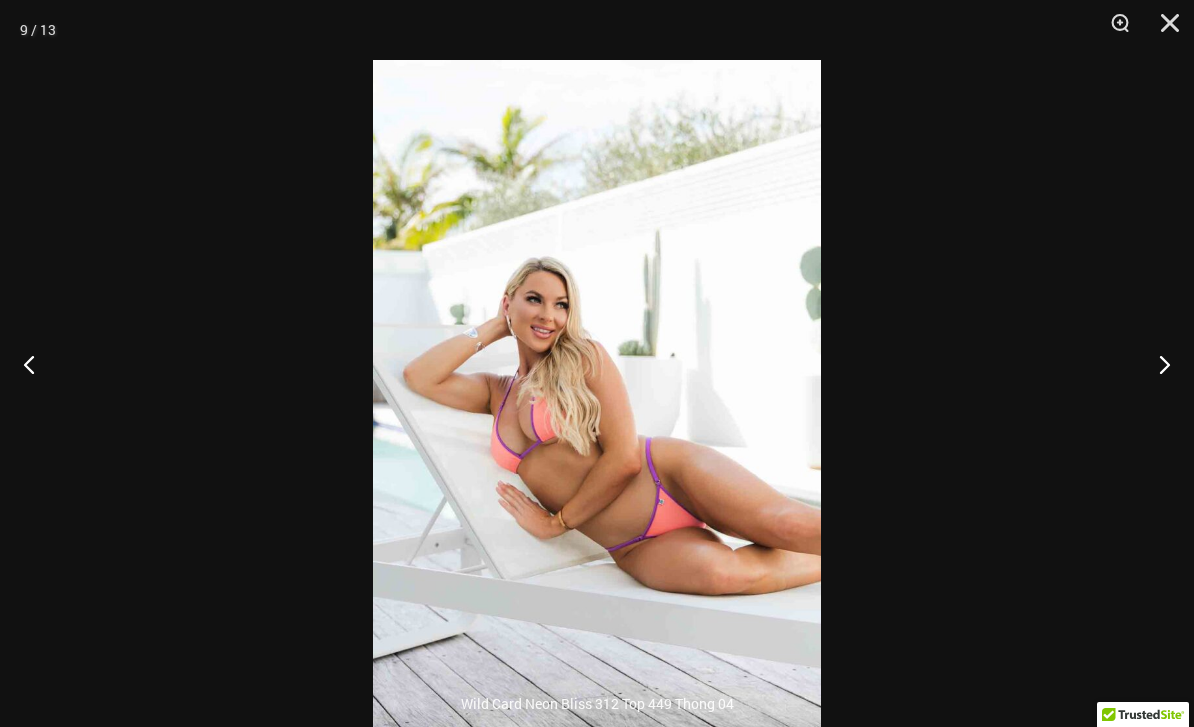 click at bounding box center (1156, 364) 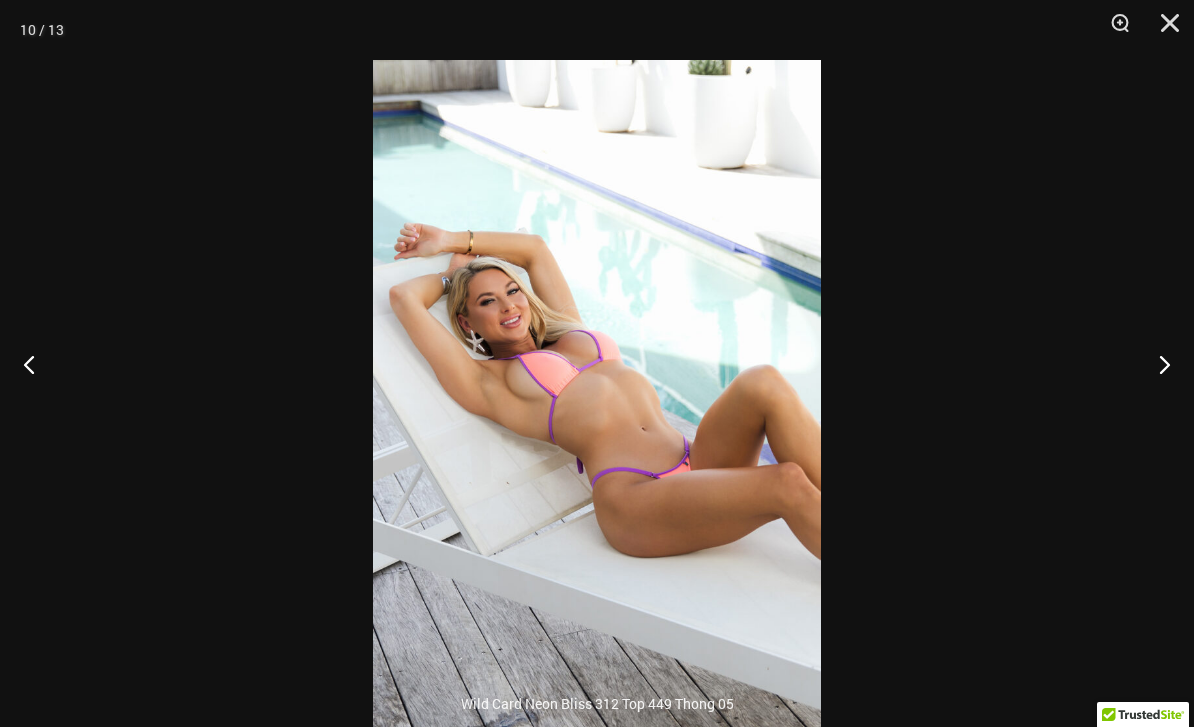 click at bounding box center (1156, 364) 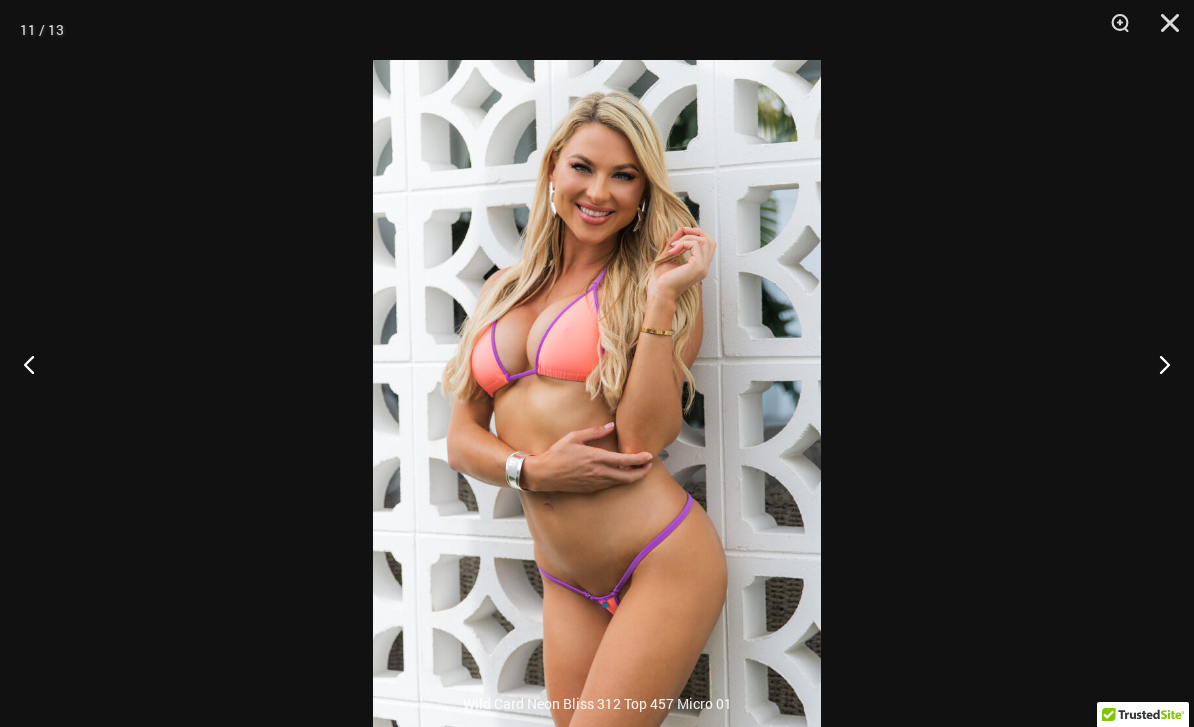 click at bounding box center (1156, 364) 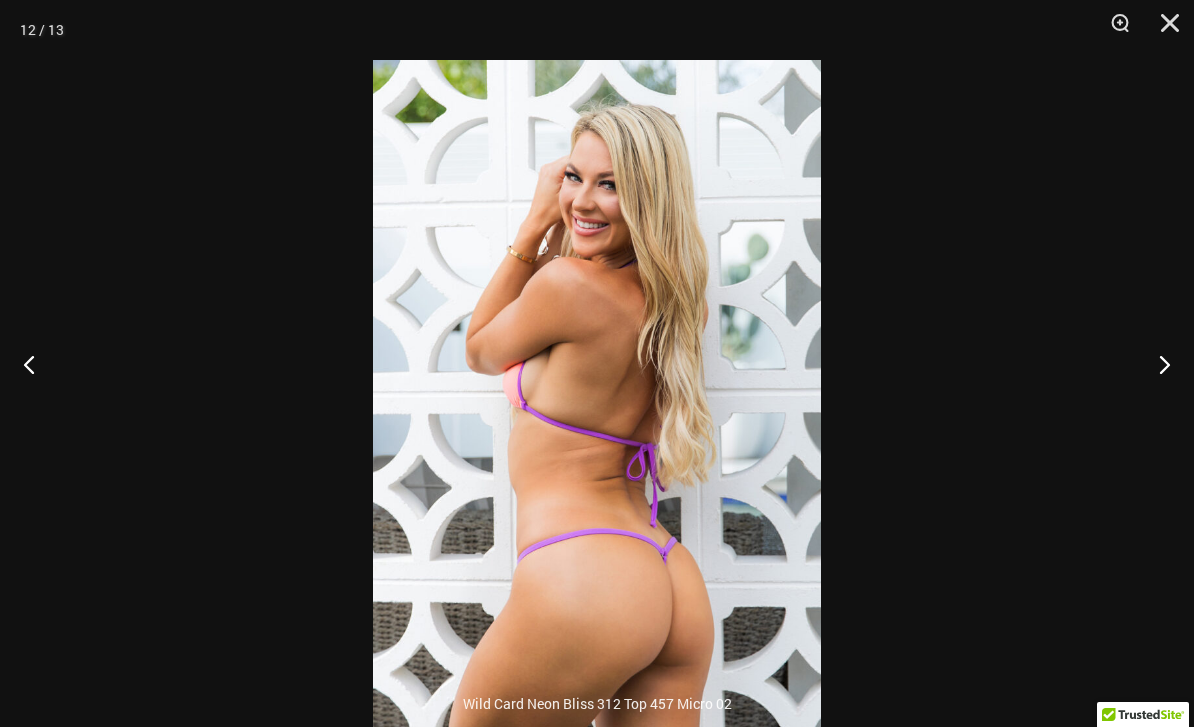 click at bounding box center [1163, 30] 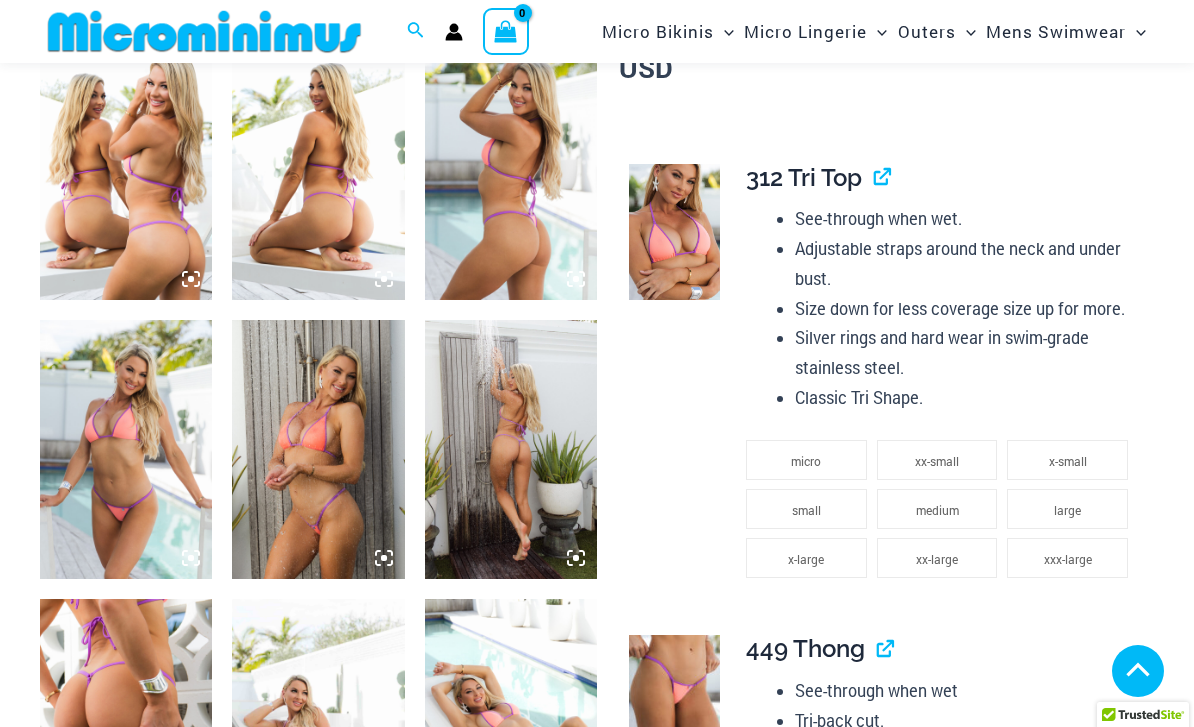 scroll, scrollTop: 1000, scrollLeft: 0, axis: vertical 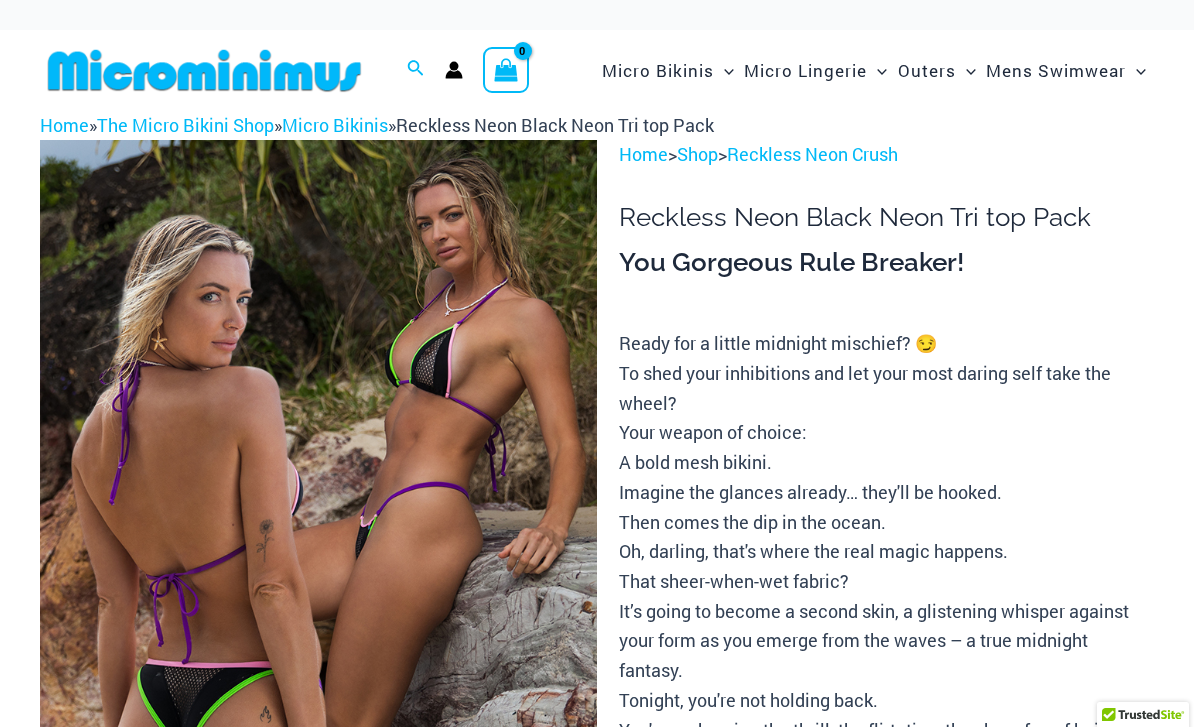 select 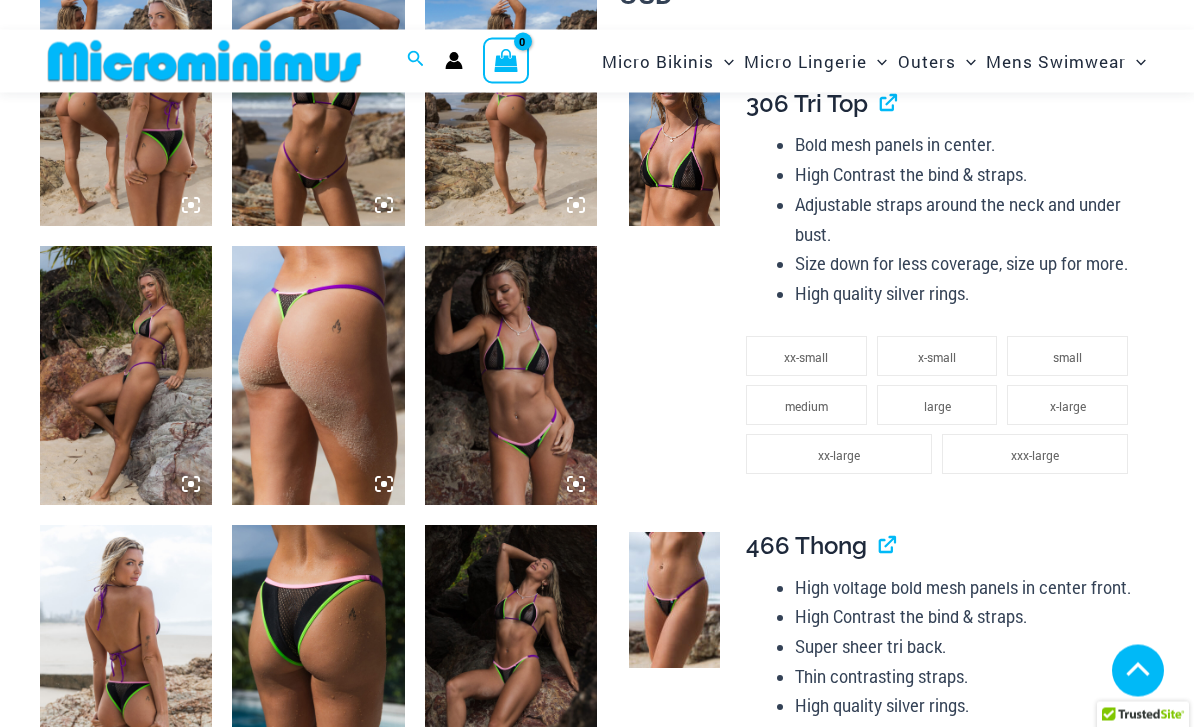 scroll, scrollTop: 1028, scrollLeft: 0, axis: vertical 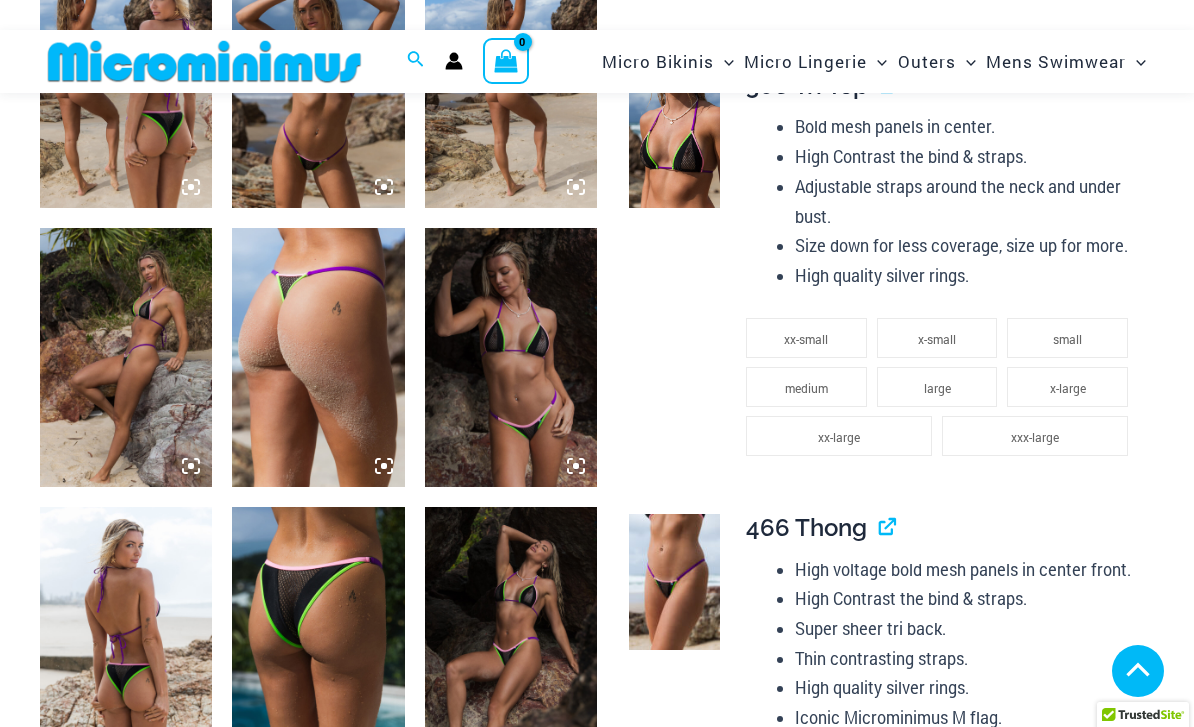 click at bounding box center (126, 357) 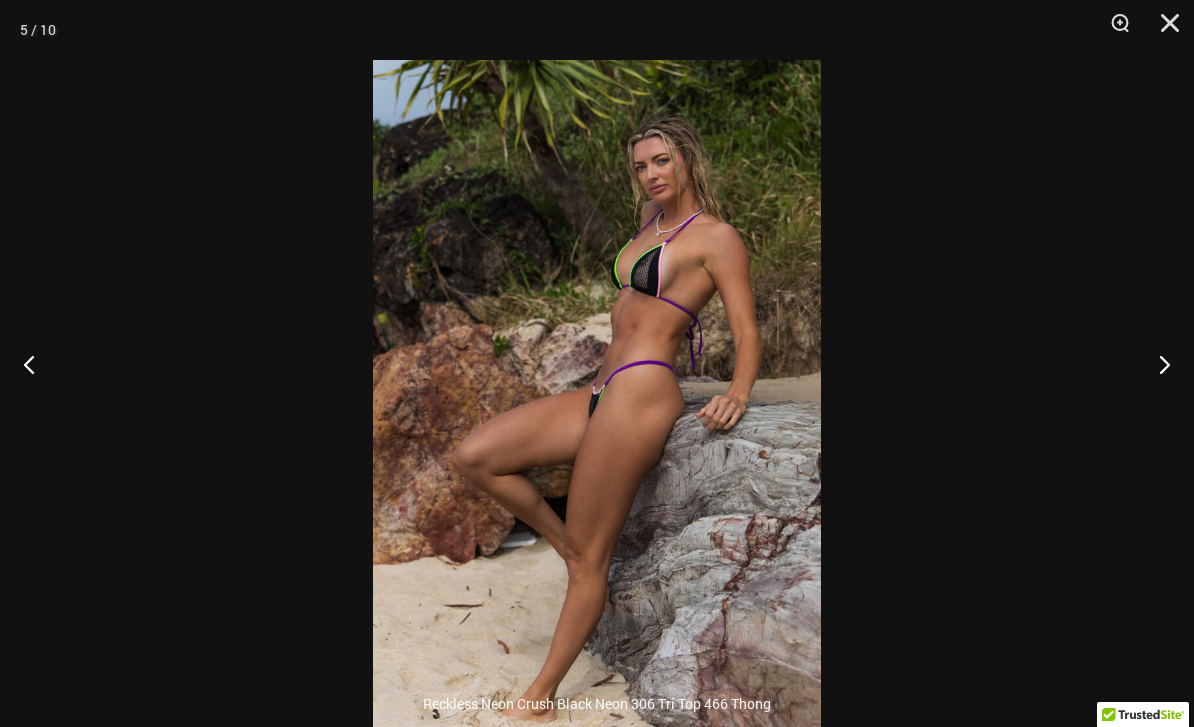 click at bounding box center [1156, 364] 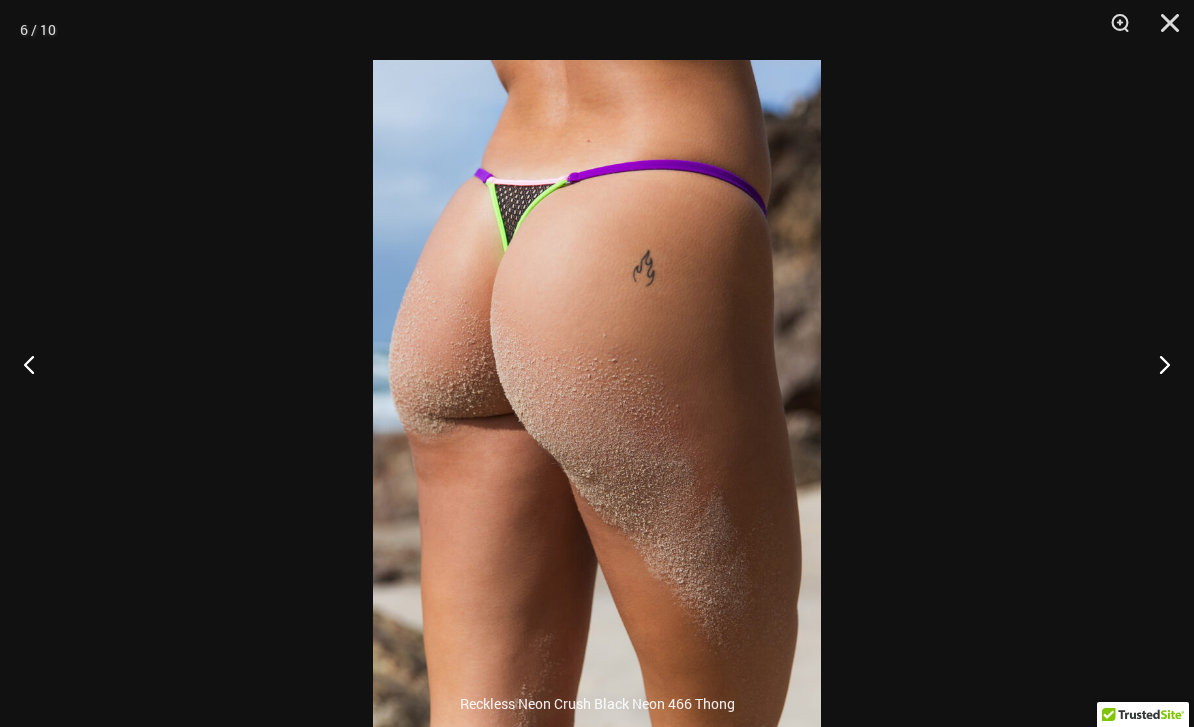 click at bounding box center [1156, 364] 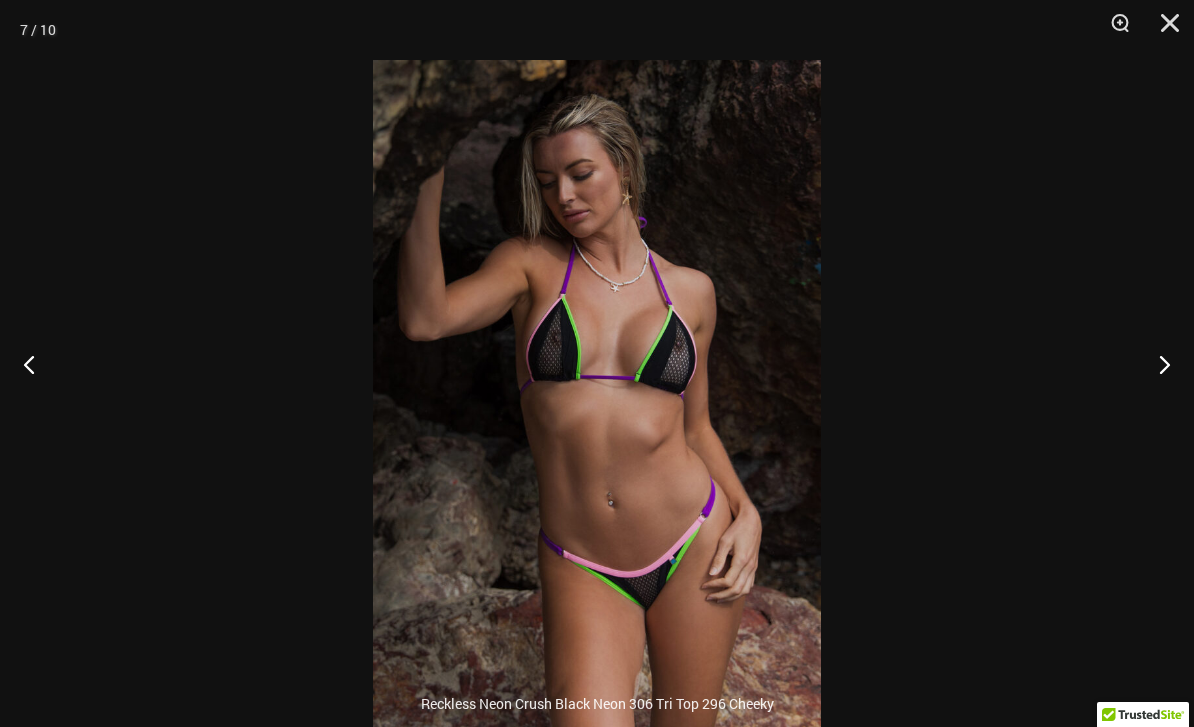 click at bounding box center [37, 364] 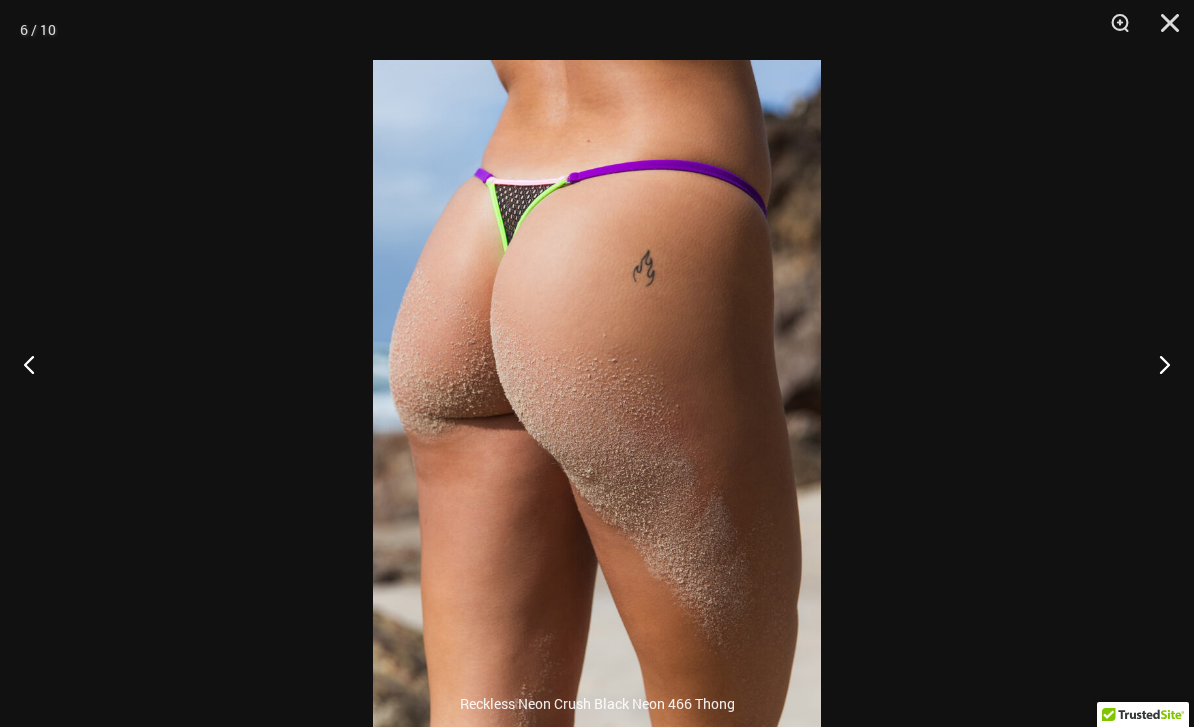click at bounding box center [37, 364] 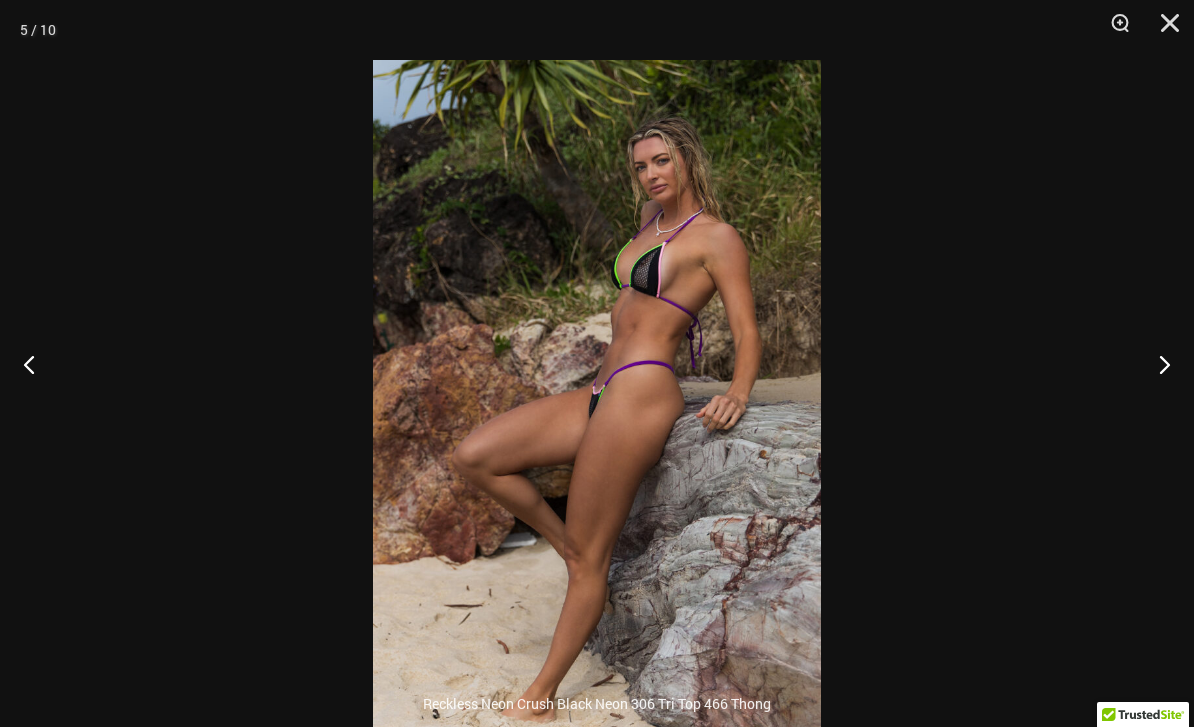 click at bounding box center [1156, 364] 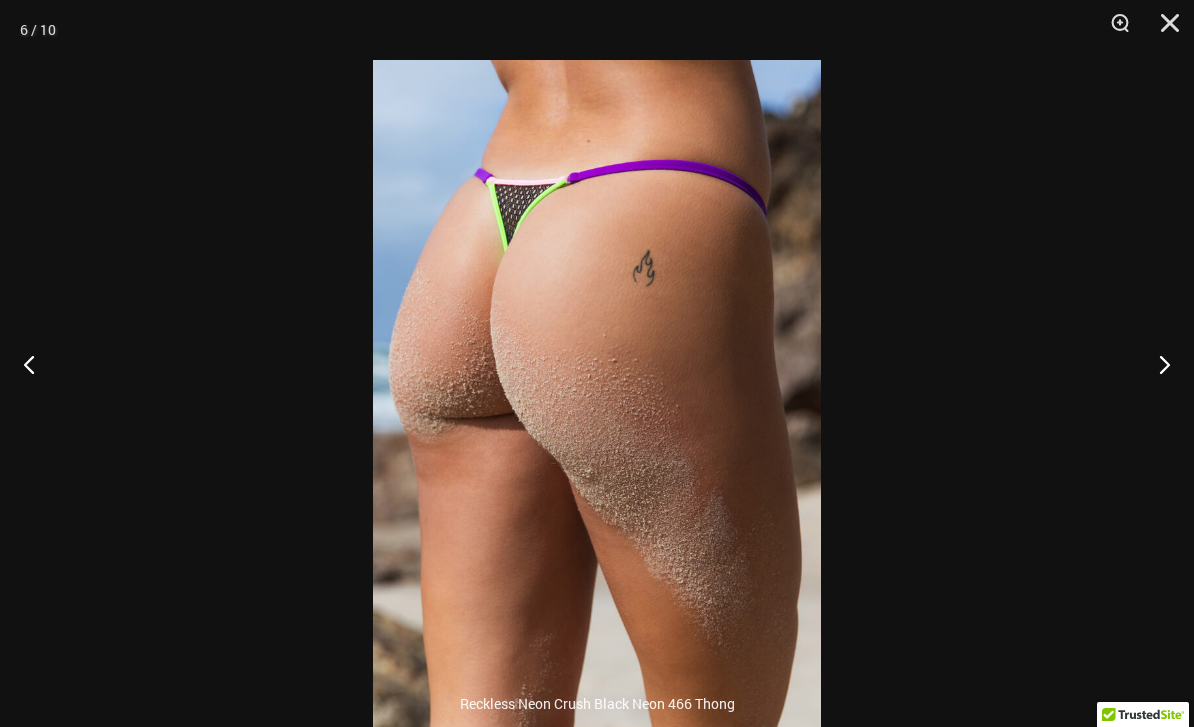 click at bounding box center [1156, 364] 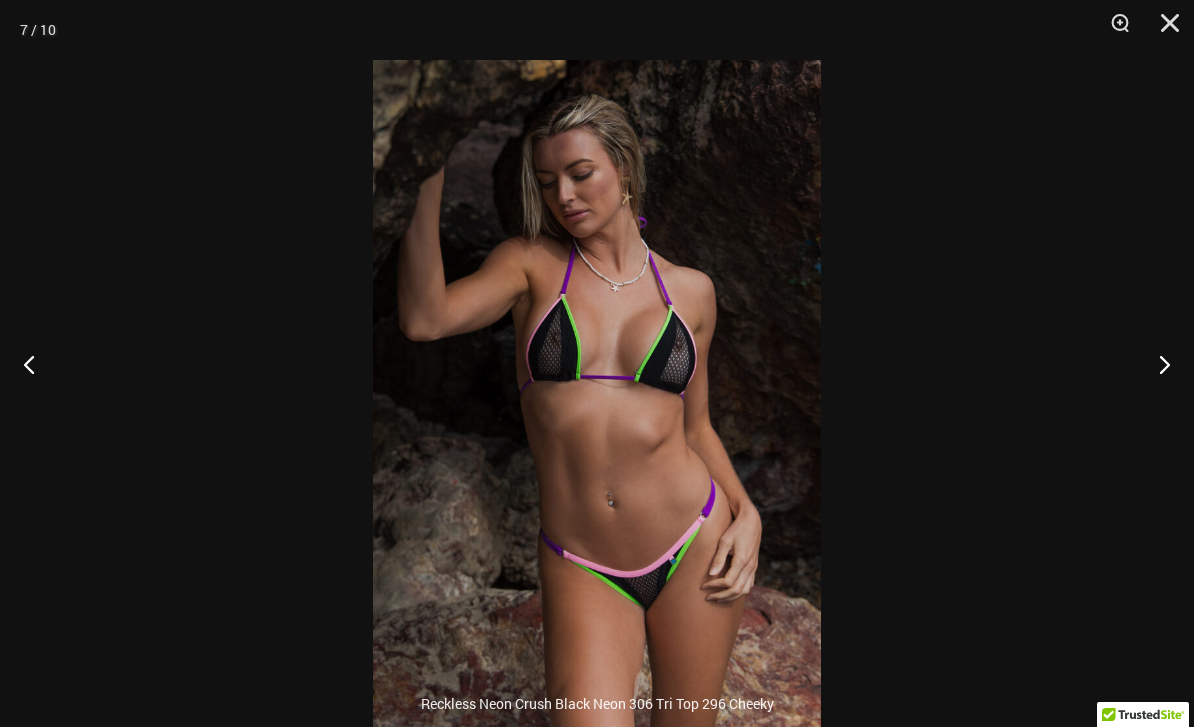 click at bounding box center (1156, 364) 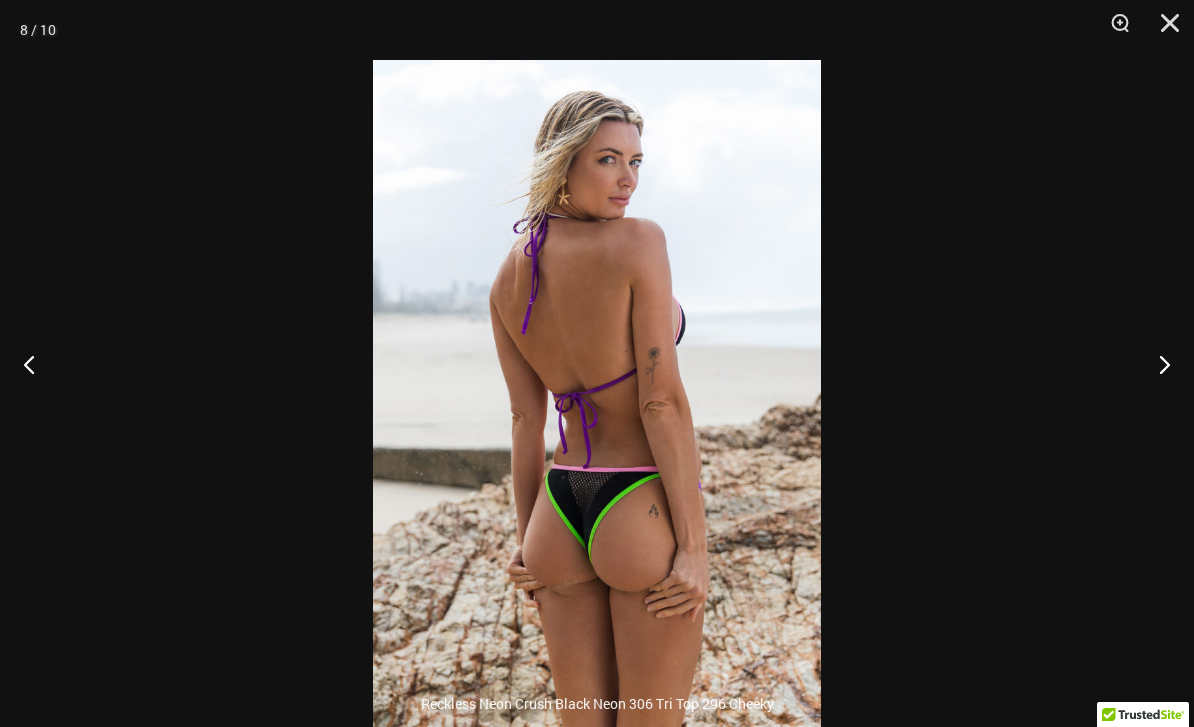 click at bounding box center [1156, 364] 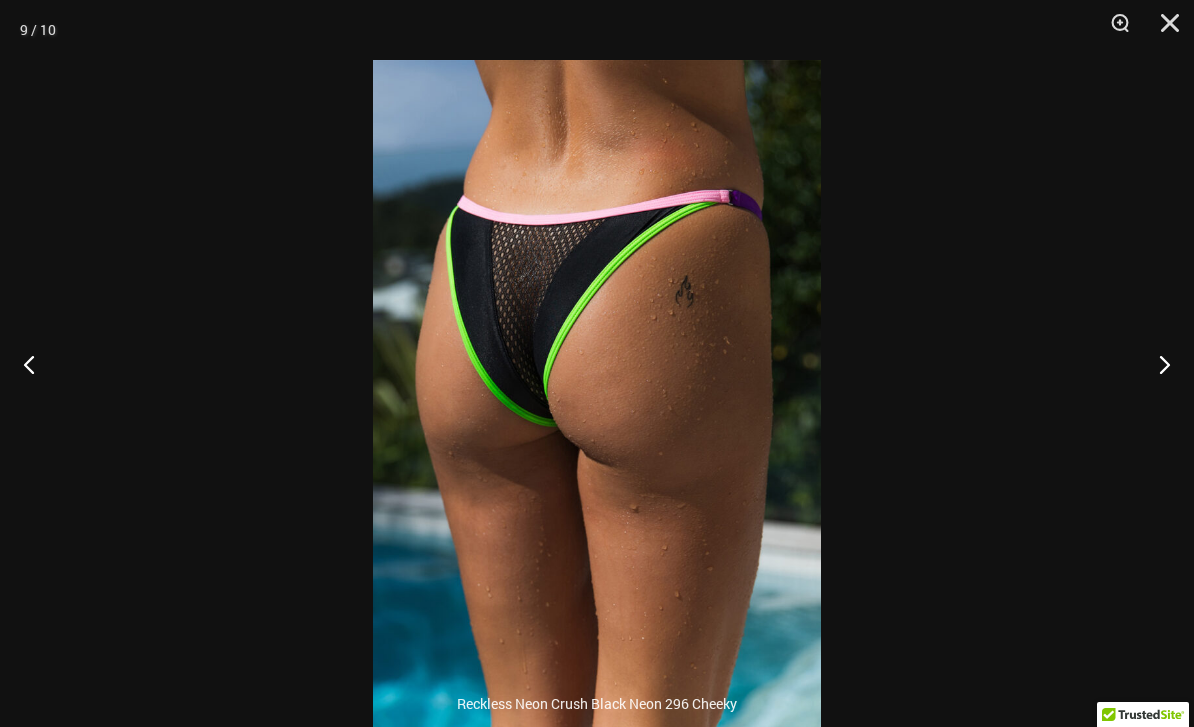 click at bounding box center (1156, 364) 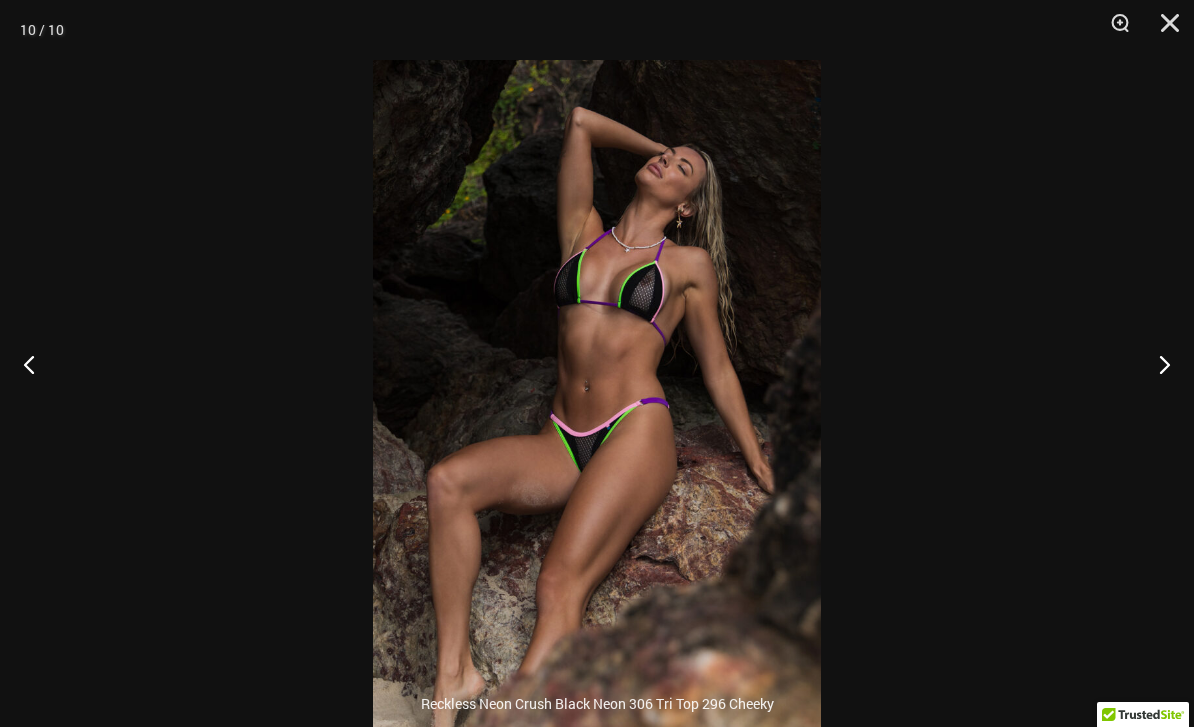 click at bounding box center [1156, 364] 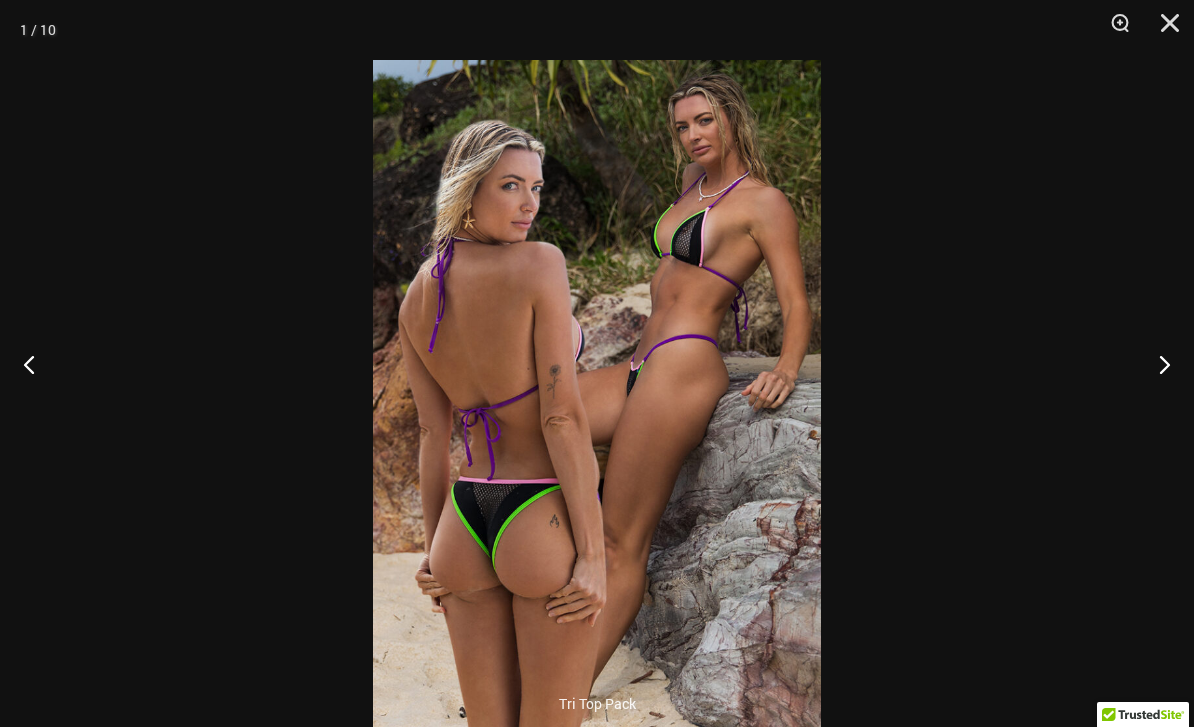 click at bounding box center [1156, 364] 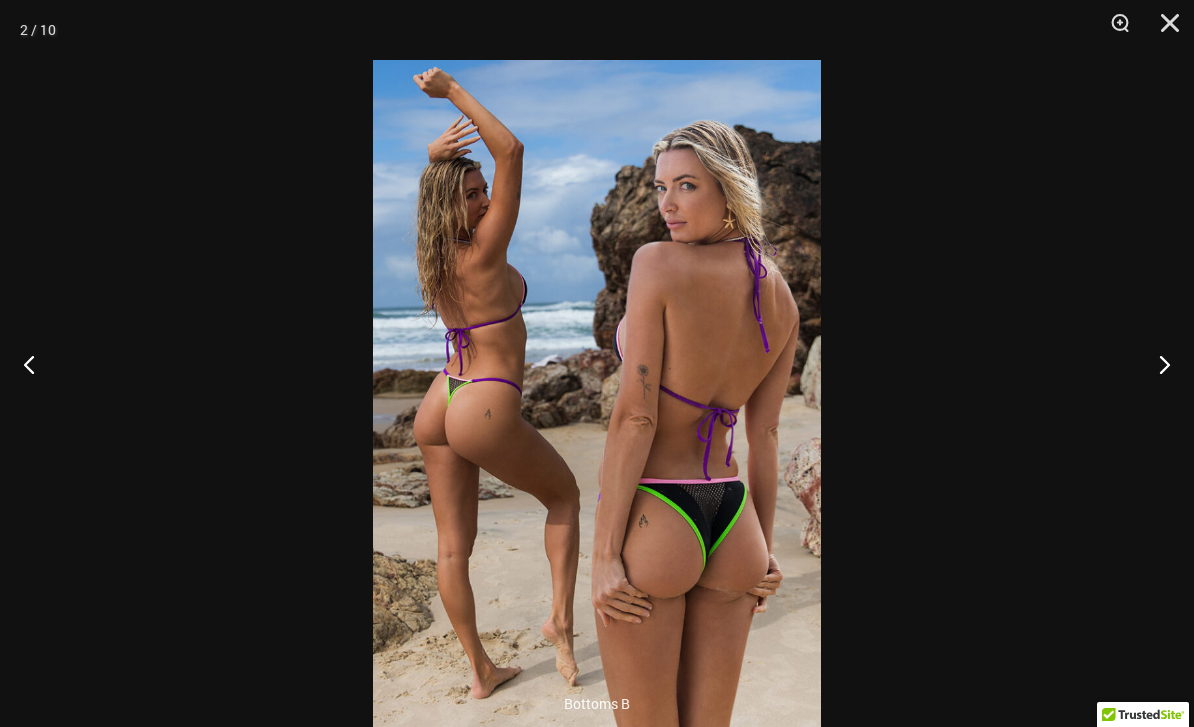 click at bounding box center [1156, 364] 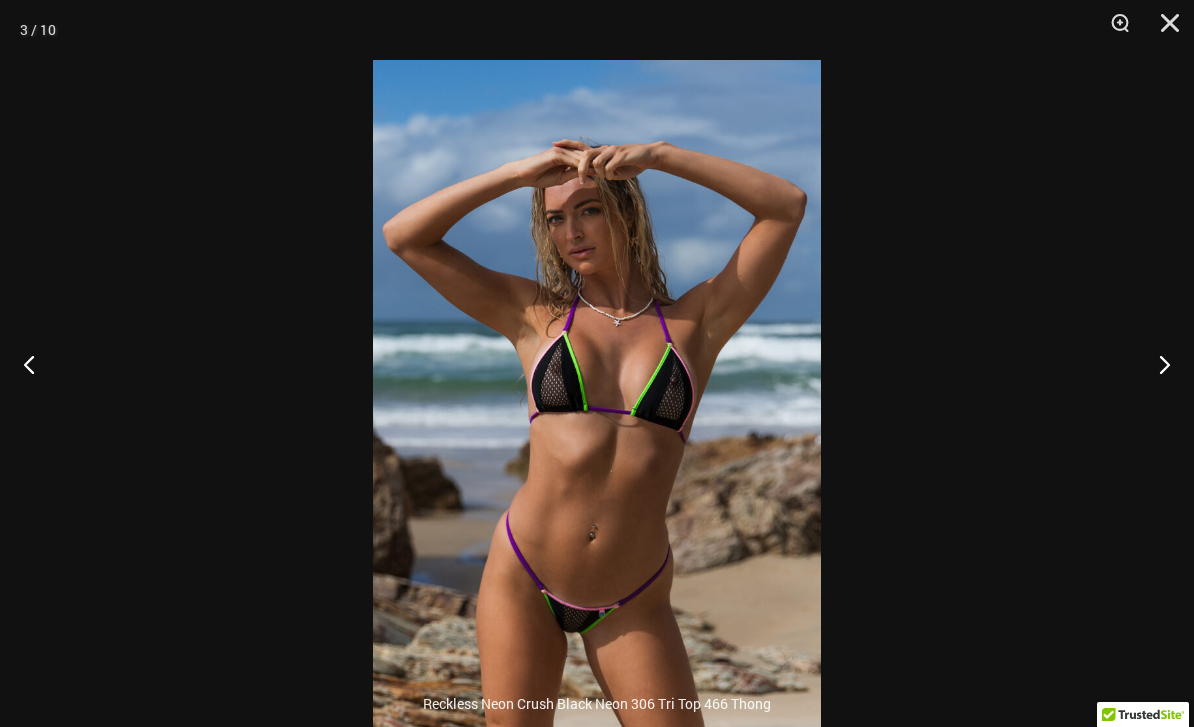 click at bounding box center [1156, 364] 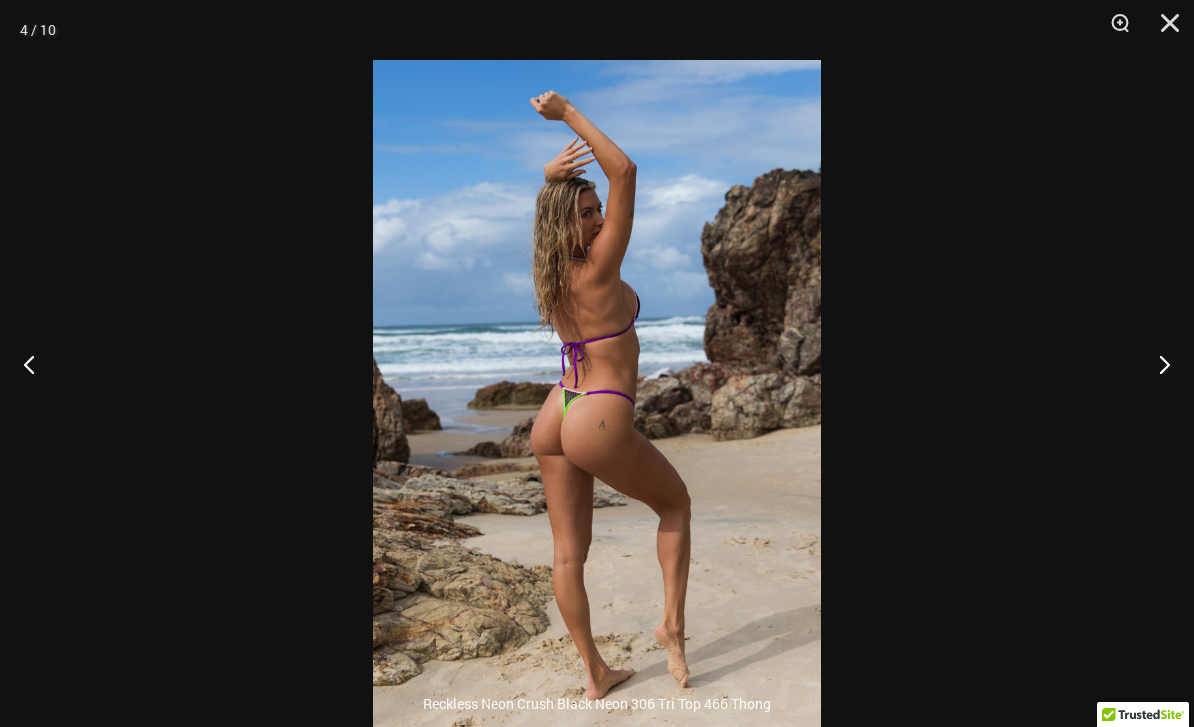 click at bounding box center (1156, 364) 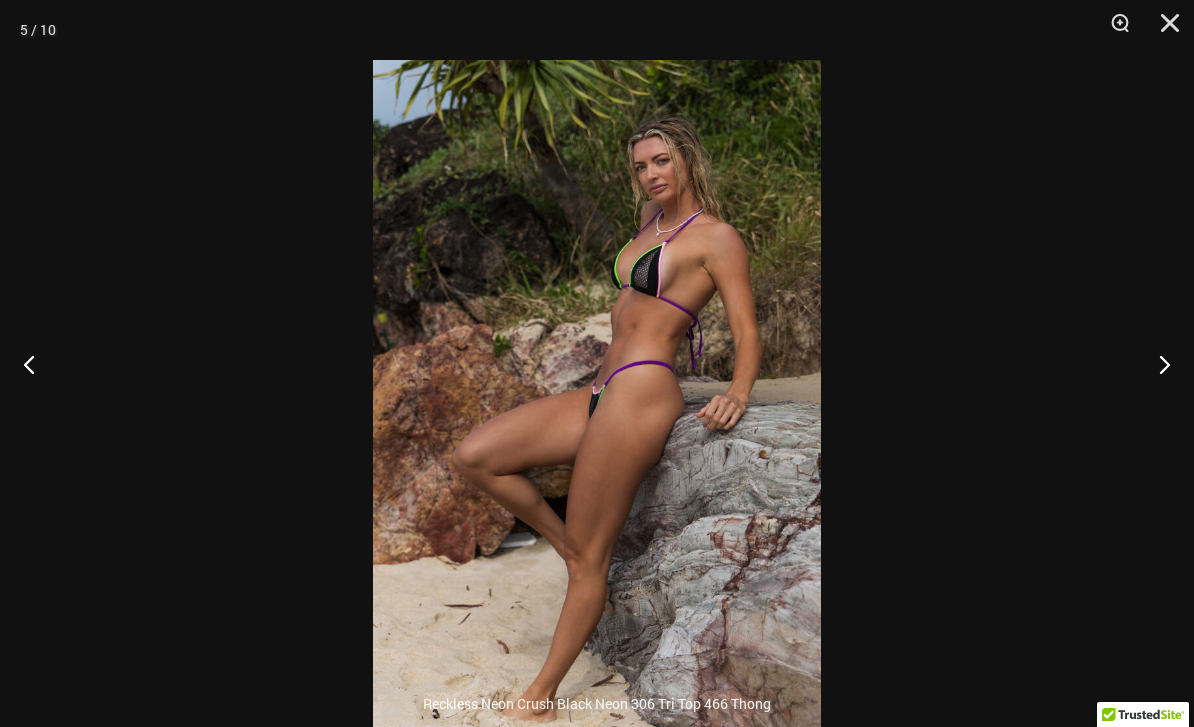click at bounding box center (1163, 30) 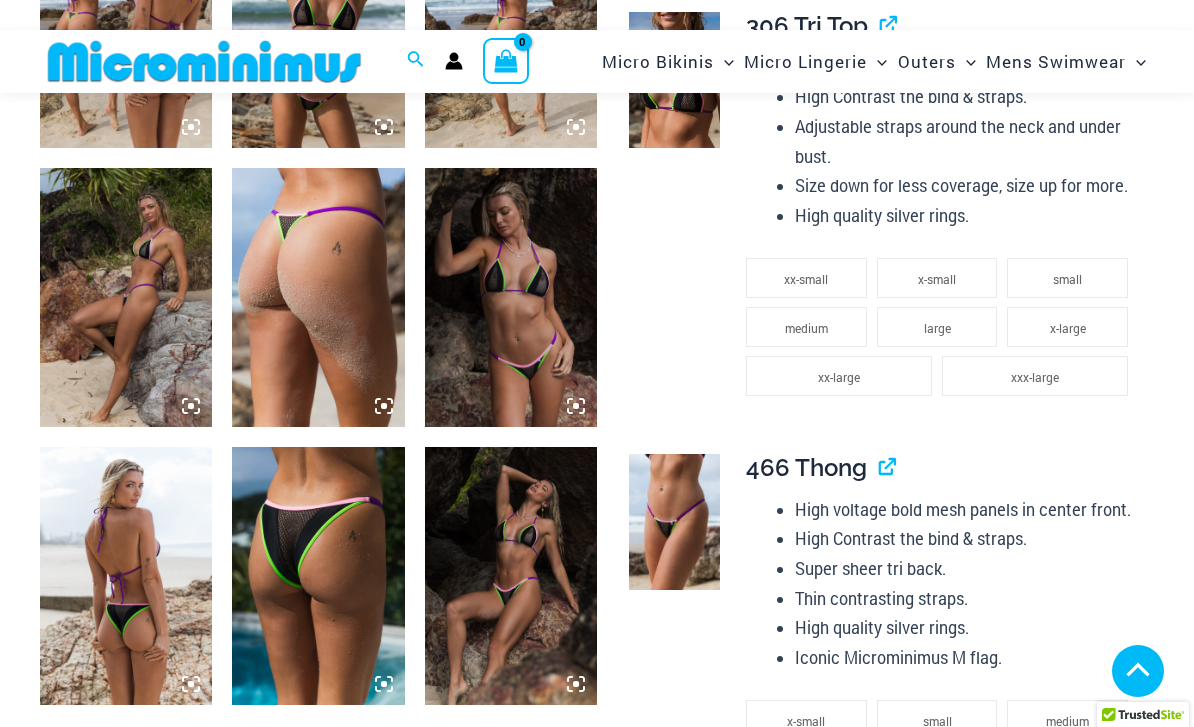 scroll, scrollTop: 1092, scrollLeft: 0, axis: vertical 